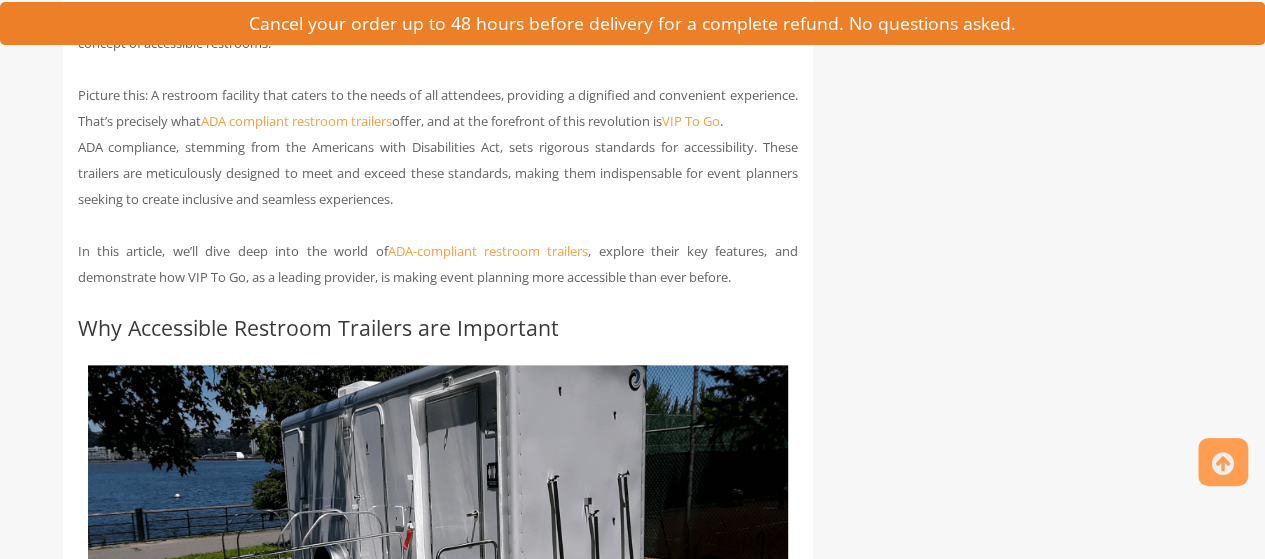 scroll, scrollTop: 1099, scrollLeft: 0, axis: vertical 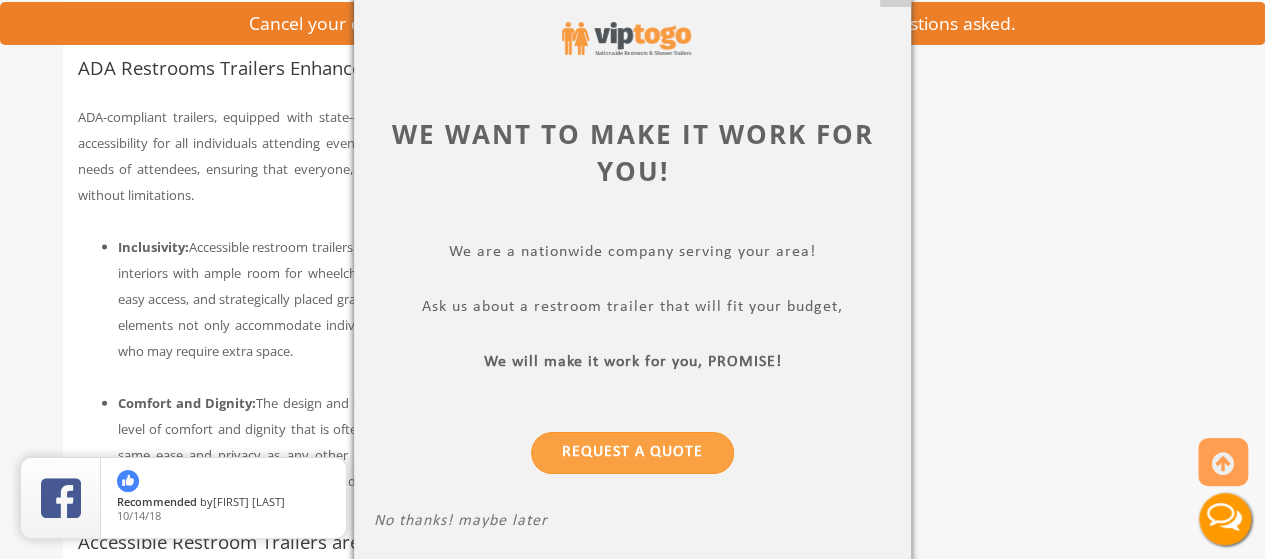 click on "We want to make it work for you! We are a nationwide company serving your area! Ask us about a restroom trailer that will fit your budget, We will make it work for you, PROMISE! Request a Quote
No thanks! maybe later" at bounding box center [632, 279] 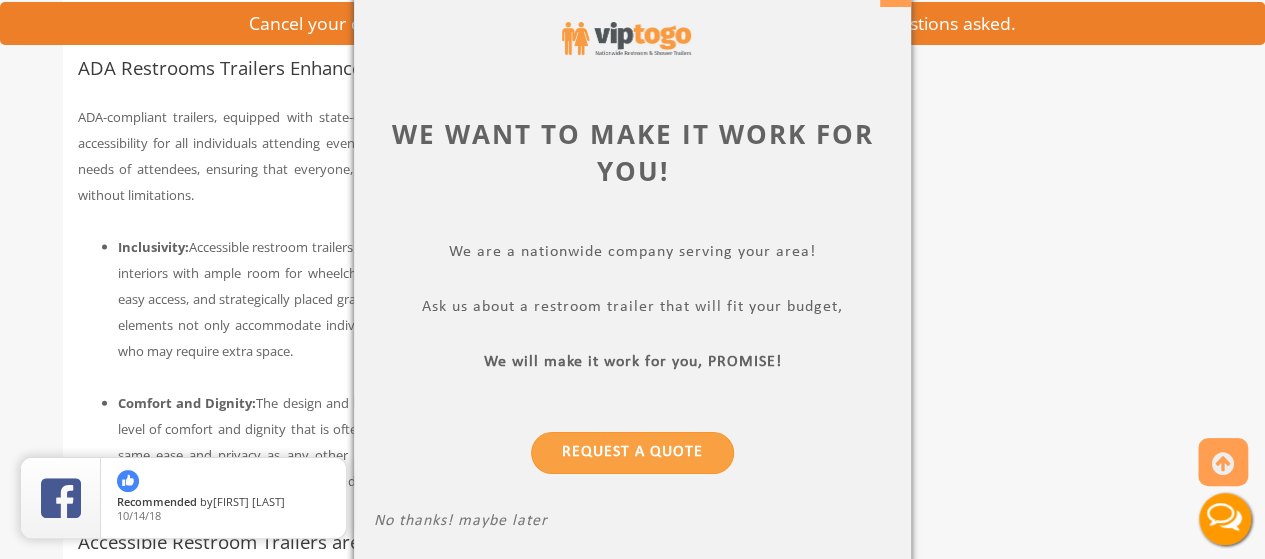 click on "X" at bounding box center [895, -11] 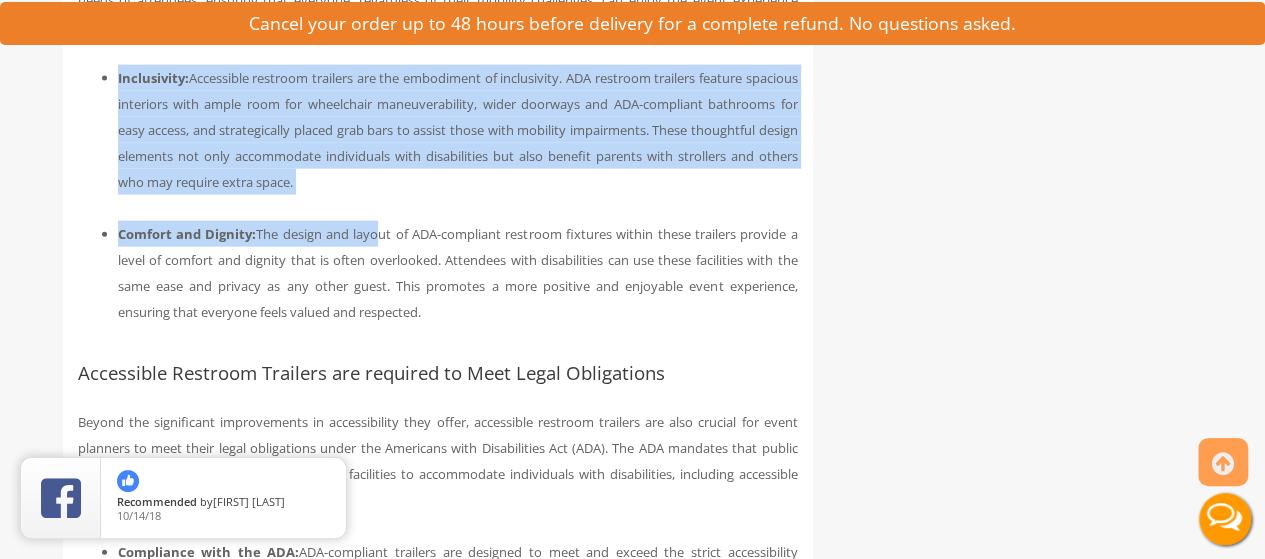 scroll, scrollTop: 2177, scrollLeft: 0, axis: vertical 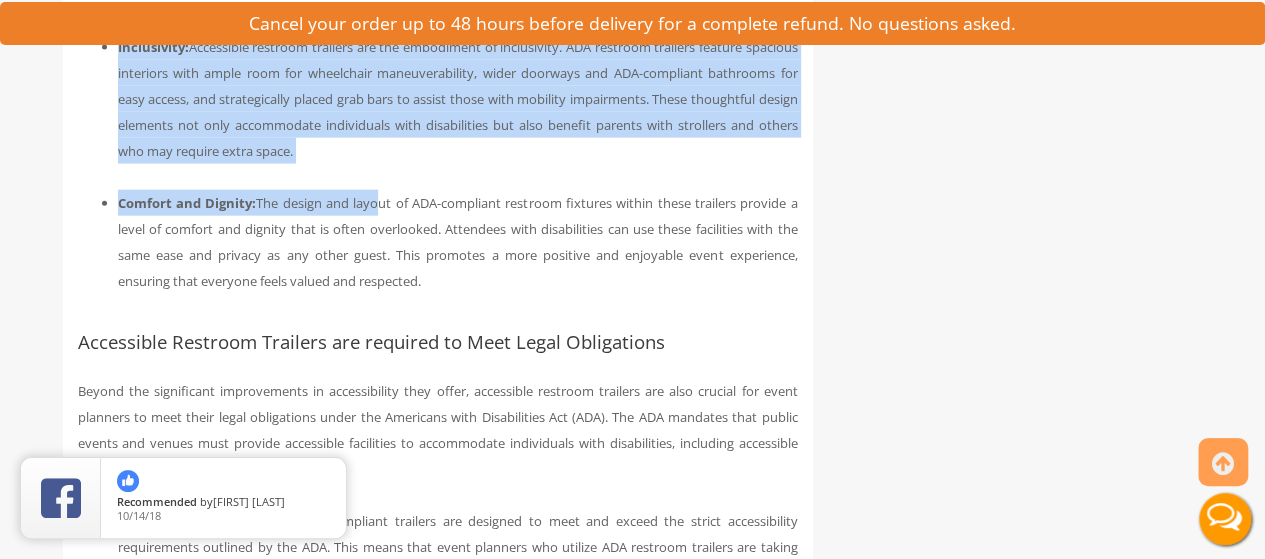 drag, startPoint x: 176, startPoint y: 301, endPoint x: 499, endPoint y: 295, distance: 323.05573 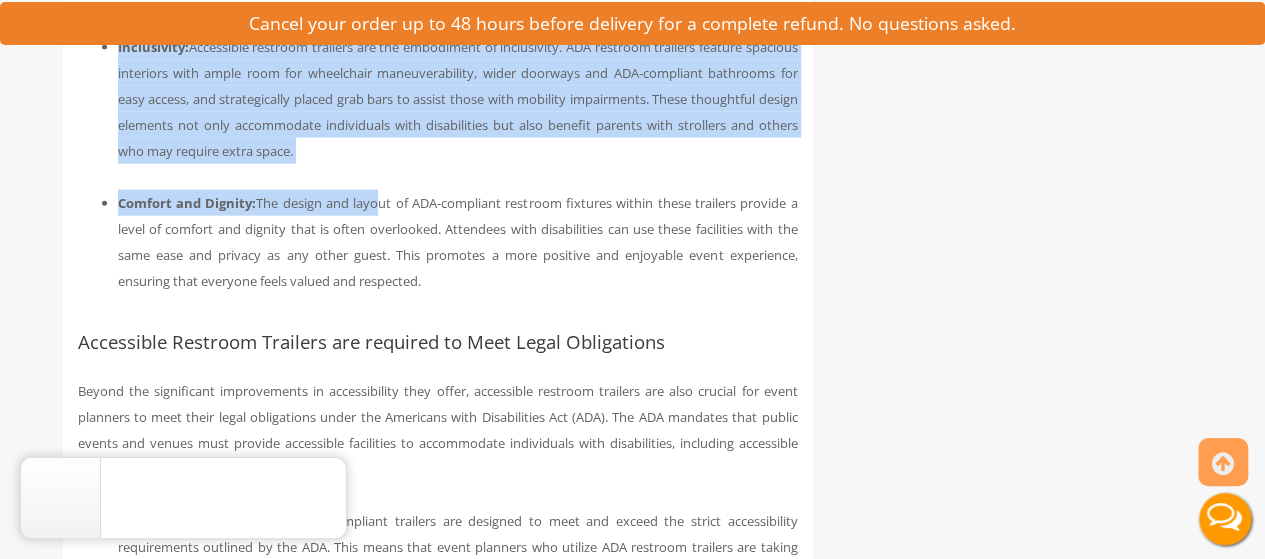 copy on "Inclusivity:  Accessible restroom trailers are the embodiment of inclusivity. ADA restroom trailers feature spacious interiors with ample room for wheelchair maneuverability, wider doorways and ADA-compliant bathrooms for easy access, and strategically placed grab bars to assist those with mobility impairments. These thoughtful design elements not only accommodate individuals with disabilities but also benefit parents with strollers and others who may require extra space.
Comfort and Dignity:  The design and layout of ADA-compliant restroom fixtures within these trailers provide a level of comfort and dignity that is often overlooked. Attendees with disabilities can use these facilities with the same ease and privacy as any other guest. This promotes a more positive and enjoyable event experience, ensuring that everyone feels valued and respected." 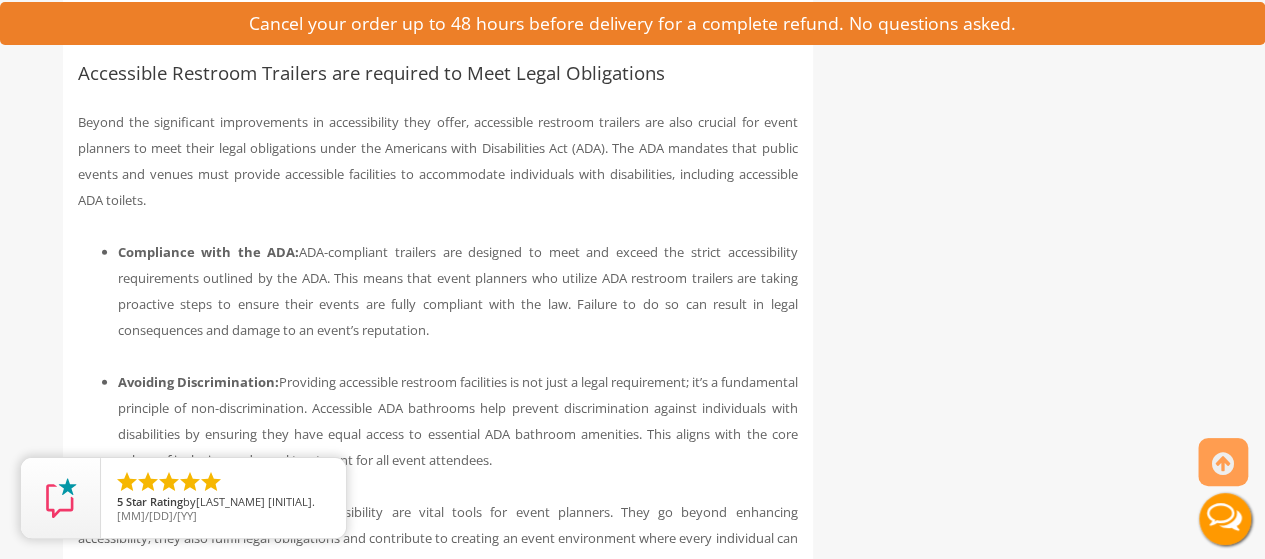 scroll, scrollTop: 2477, scrollLeft: 0, axis: vertical 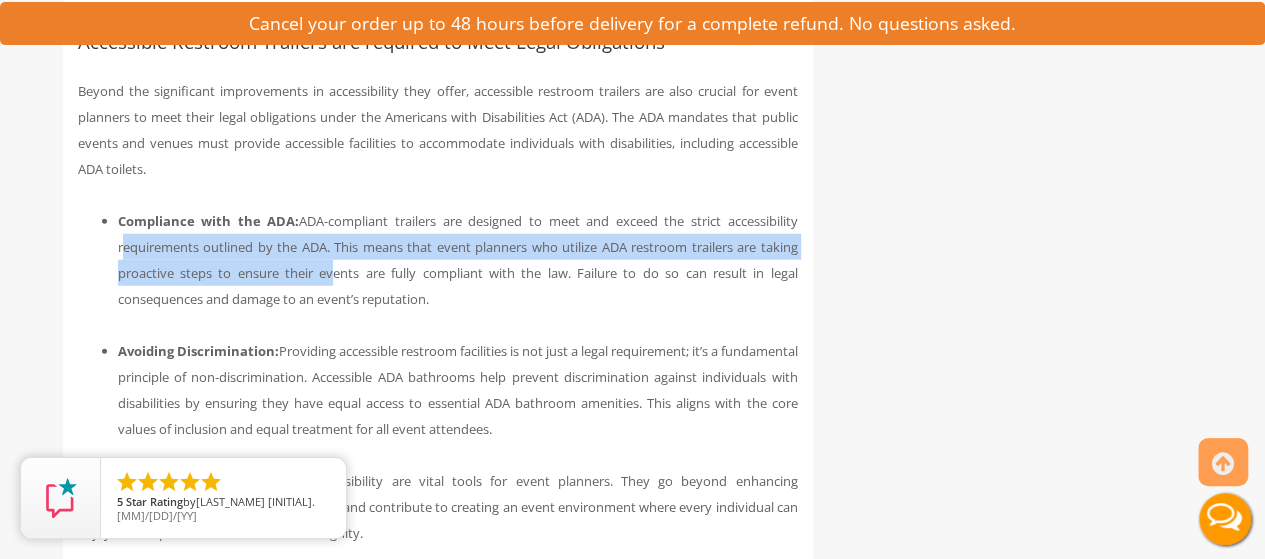 drag, startPoint x: 84, startPoint y: 263, endPoint x: 319, endPoint y: 293, distance: 236.90715 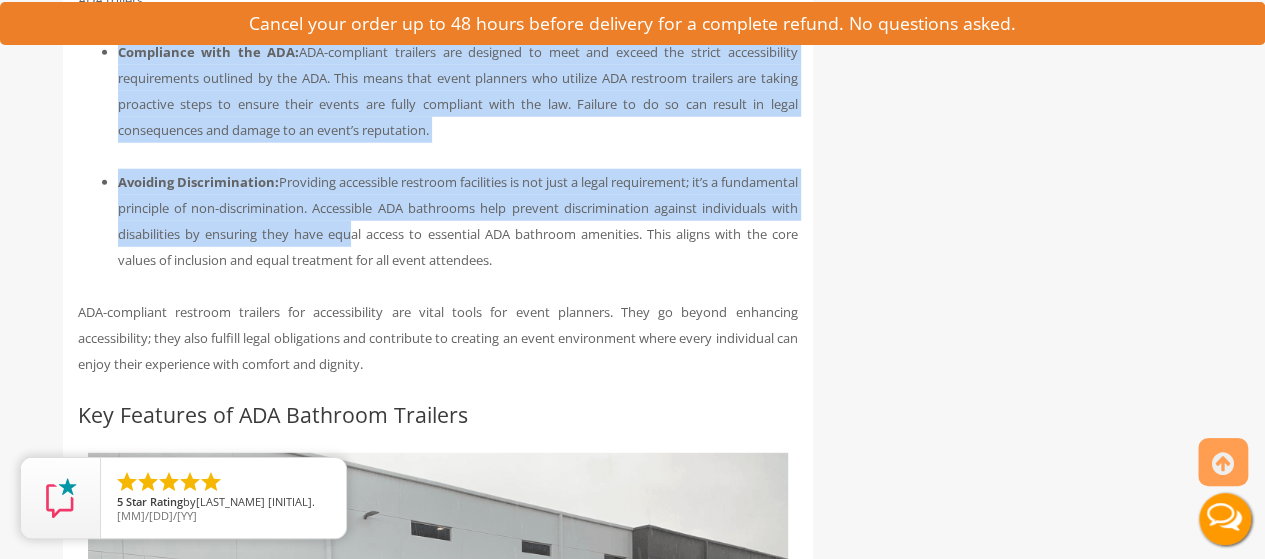 scroll, scrollTop: 2677, scrollLeft: 0, axis: vertical 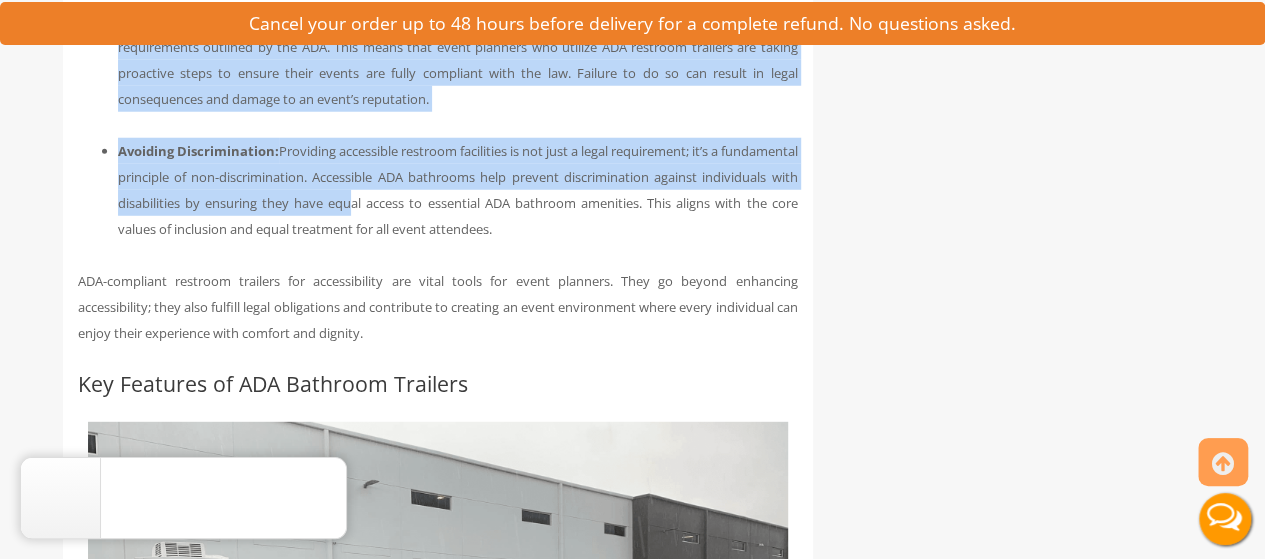 drag, startPoint x: 113, startPoint y: 231, endPoint x: 620, endPoint y: 255, distance: 507.56772 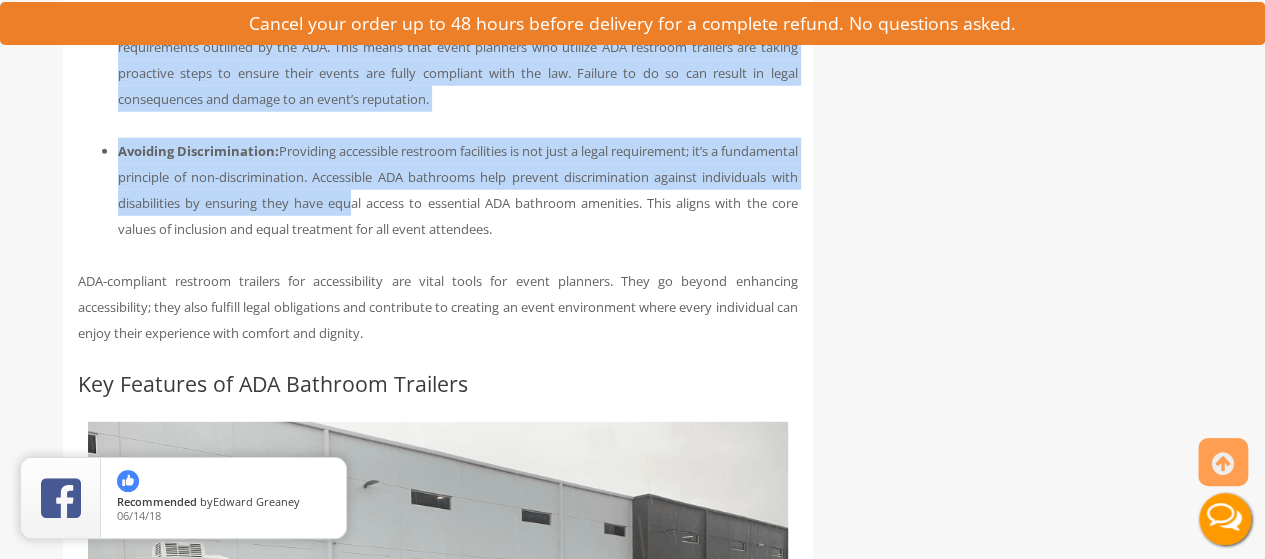 copy on "Compliance with the ADA:  ADA-compliant trailers are designed to meet and exceed the strict accessibility requirements outlined by the ADA. This means that event planners who utilize ADA restroom trailers are taking proactive steps to ensure their events are fully compliant with the law. Failure to do so can result in legal consequences and damage to an event’s reputation.
Avoiding Discrimination:  Providing accessible restroom facilities is not just a legal requirement; it’s a fundamental principle of non-discrimination. Accessible ADA bathrooms help prevent discrimination against individuals with disabilities by ensuring they have equal access to essential ADA bathroom amenities. This aligns with the core values of inclusion and equal treatment for all event attendees." 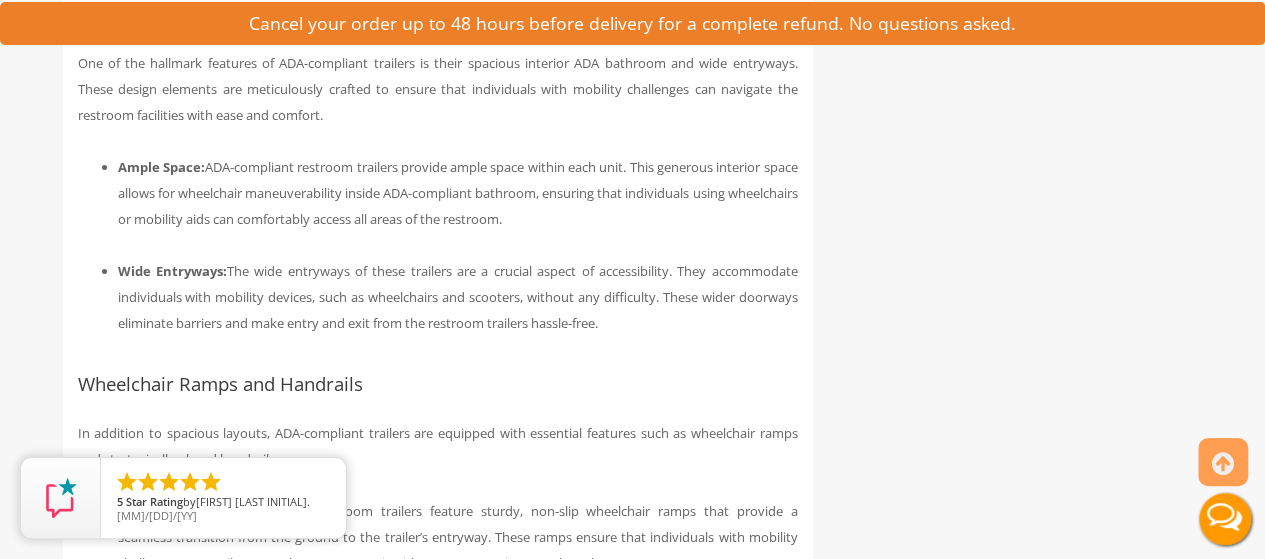 scroll, scrollTop: 3577, scrollLeft: 0, axis: vertical 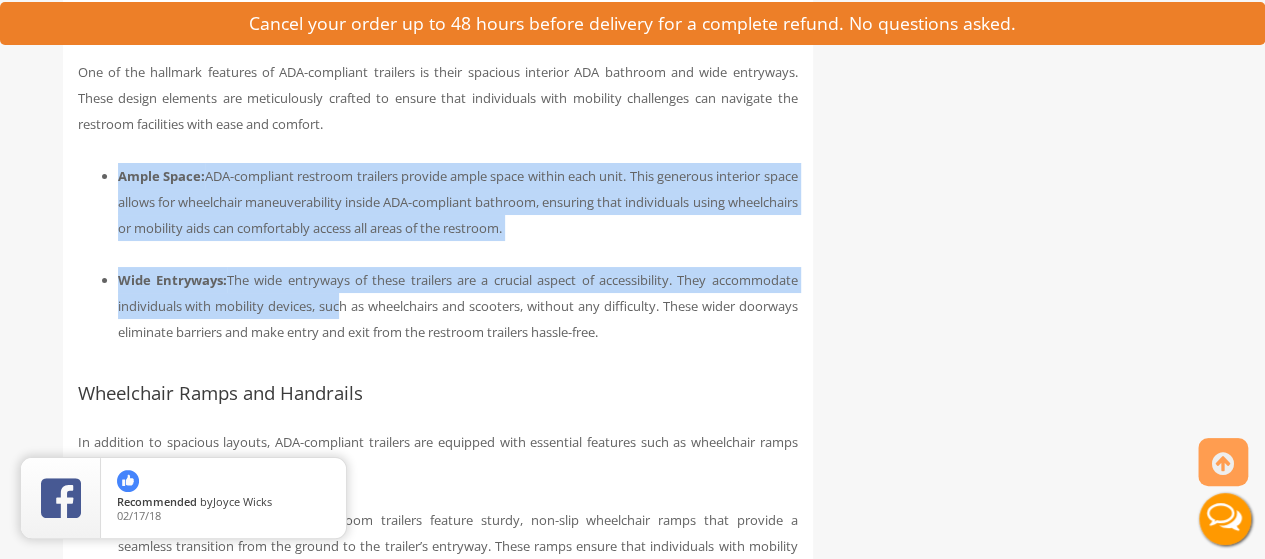 drag, startPoint x: 110, startPoint y: 303, endPoint x: 648, endPoint y: 360, distance: 541.0111 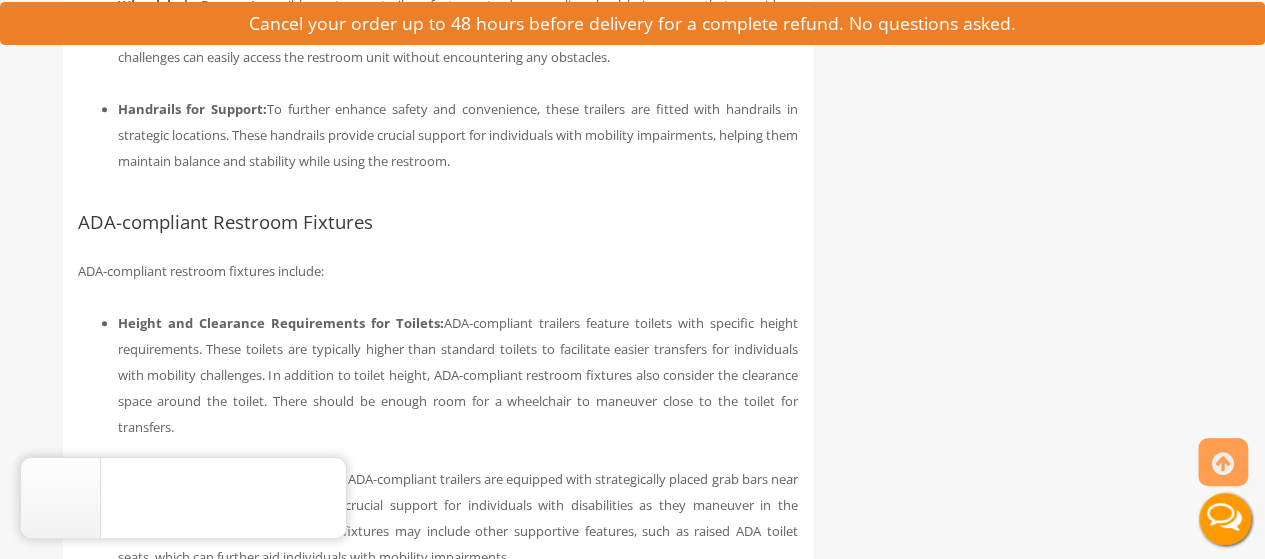 scroll, scrollTop: 4277, scrollLeft: 0, axis: vertical 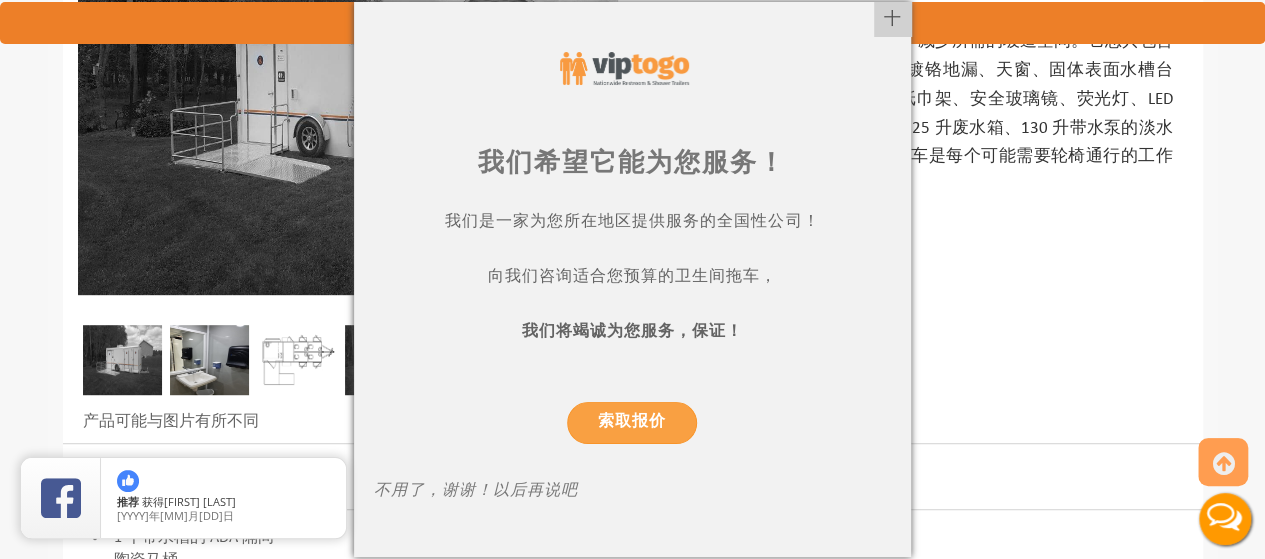 click at bounding box center (632, 68) 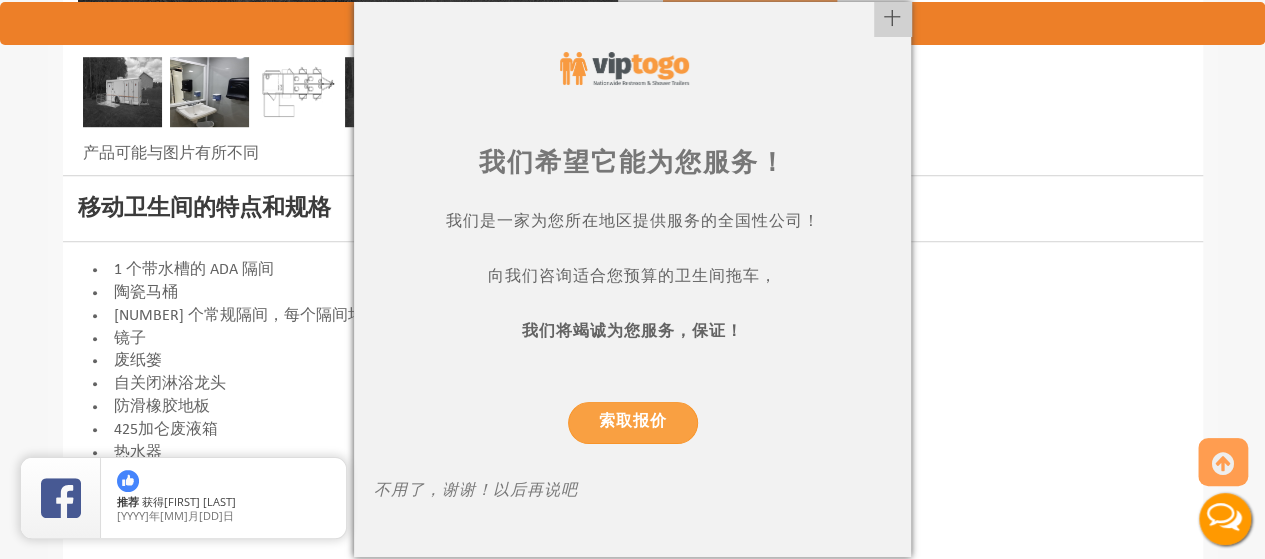 scroll, scrollTop: 698, scrollLeft: 0, axis: vertical 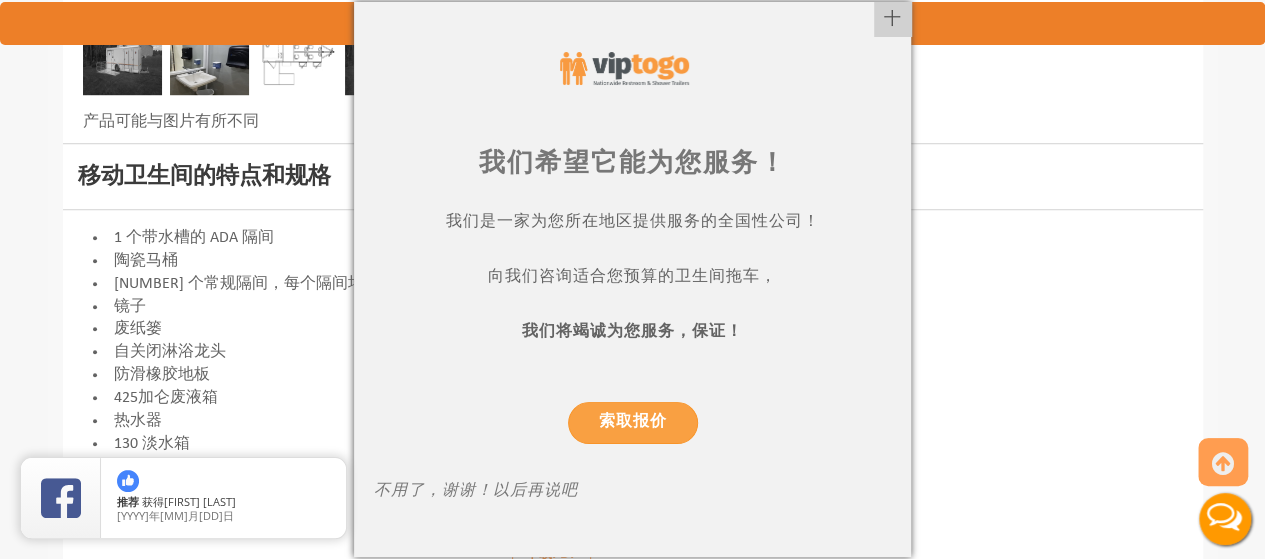 click on "不用了，谢谢！以后再说吧" at bounding box center (476, 491) 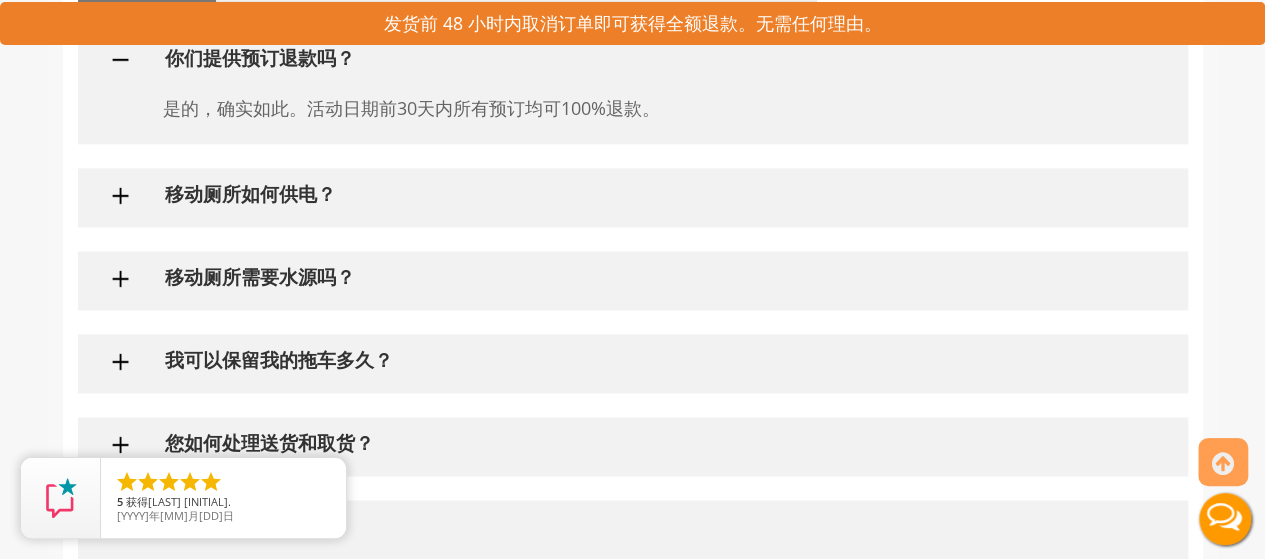 scroll, scrollTop: 1500, scrollLeft: 0, axis: vertical 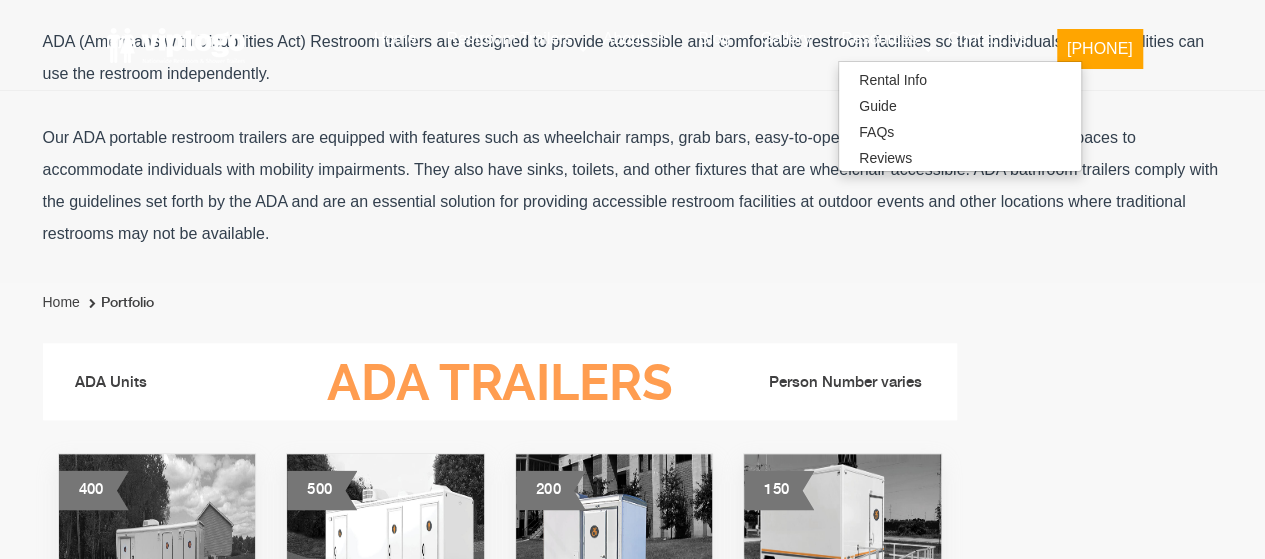 drag, startPoint x: 0, startPoint y: 0, endPoint x: 1139, endPoint y: 412, distance: 1211.2246 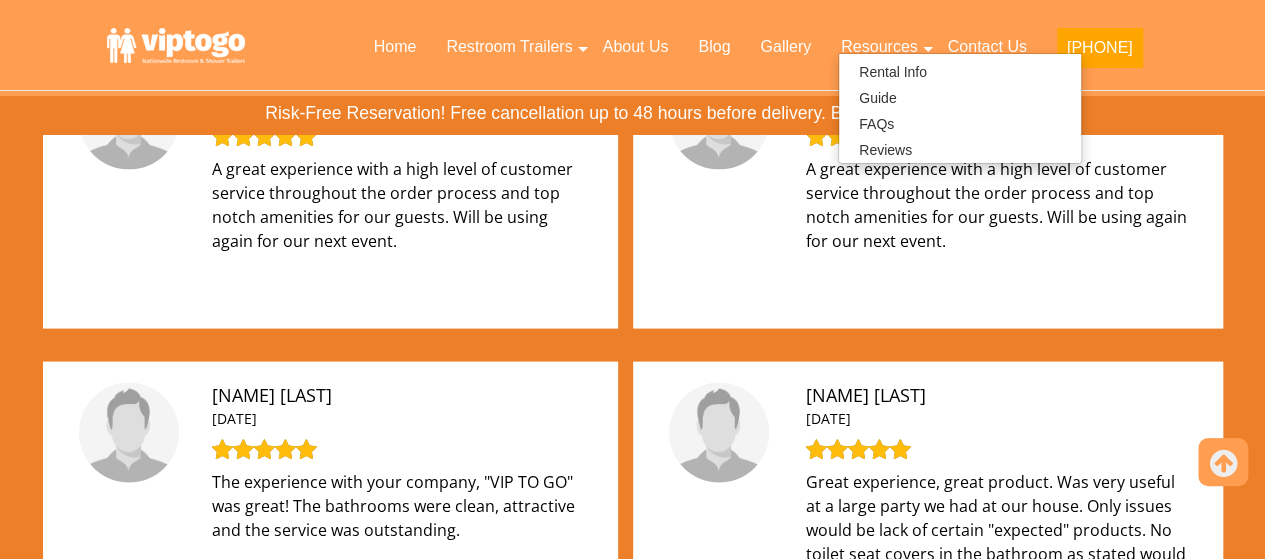 scroll, scrollTop: 1800, scrollLeft: 0, axis: vertical 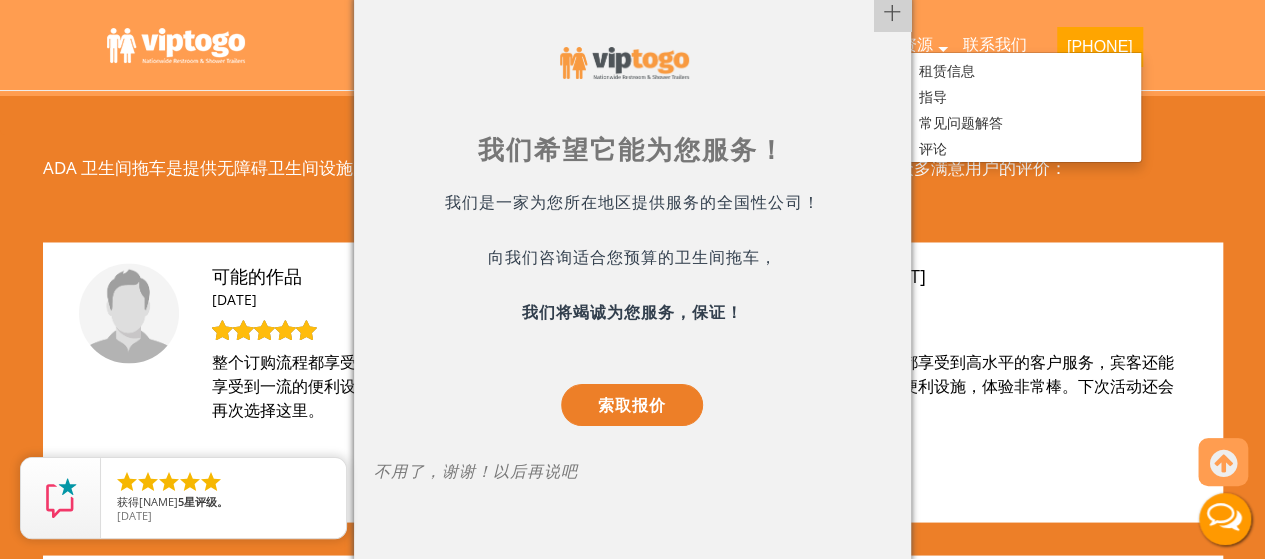 click at bounding box center (632, 63) 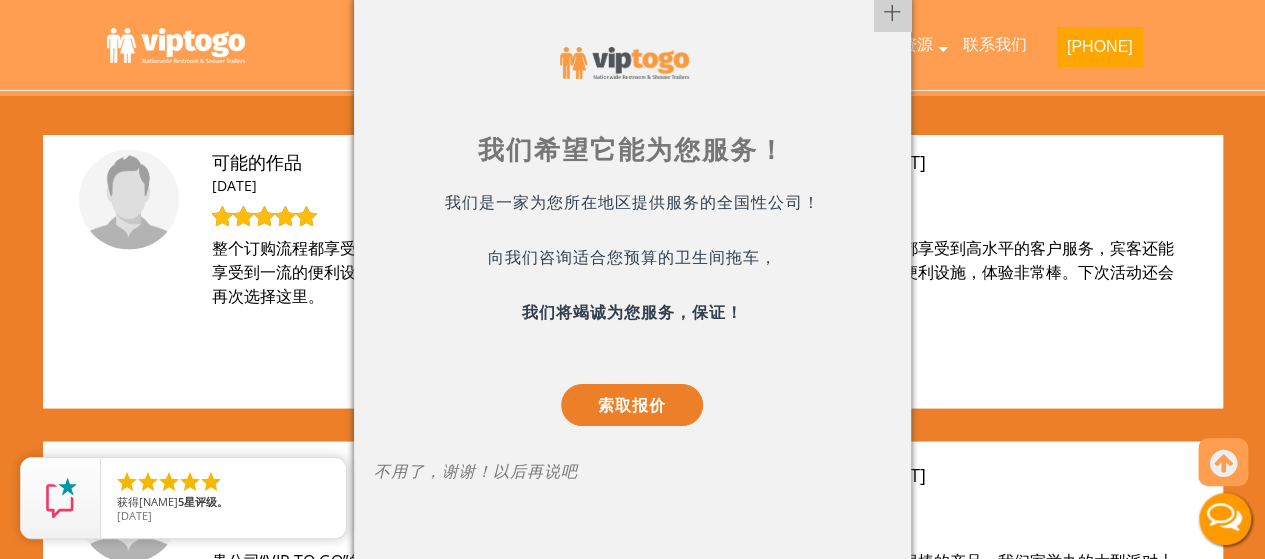 scroll, scrollTop: 1928, scrollLeft: 0, axis: vertical 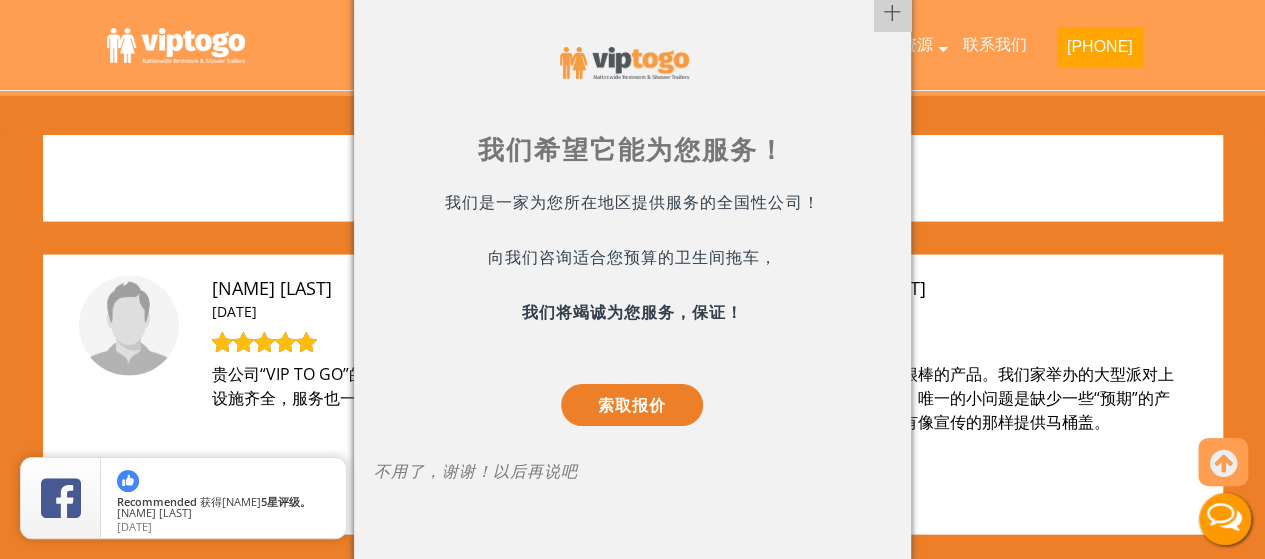 click at bounding box center [632, 279] 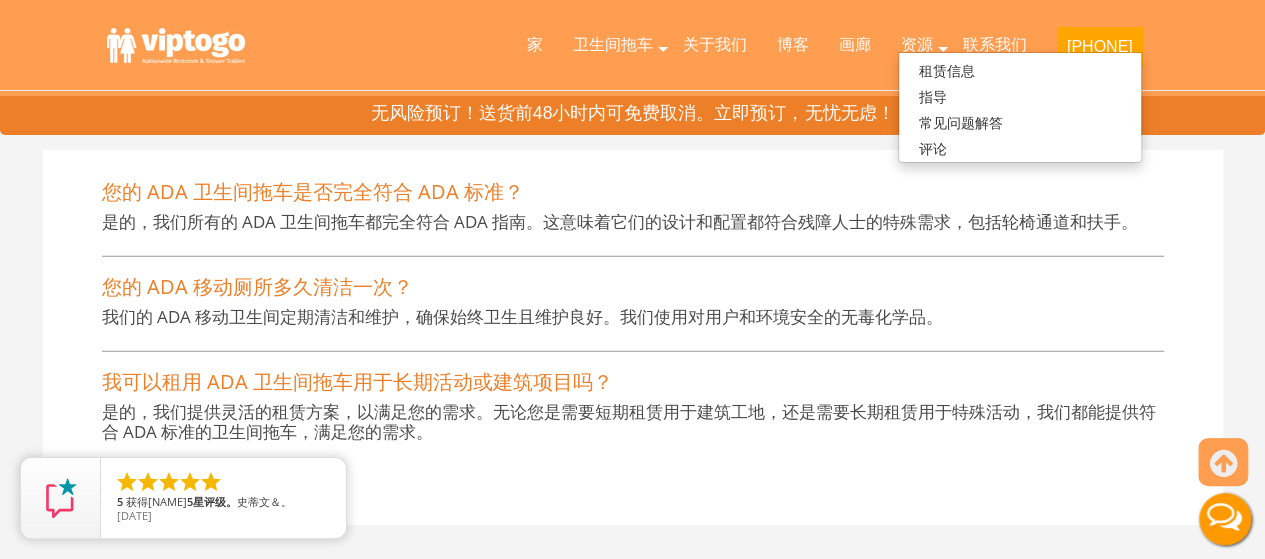 scroll, scrollTop: 2928, scrollLeft: 0, axis: vertical 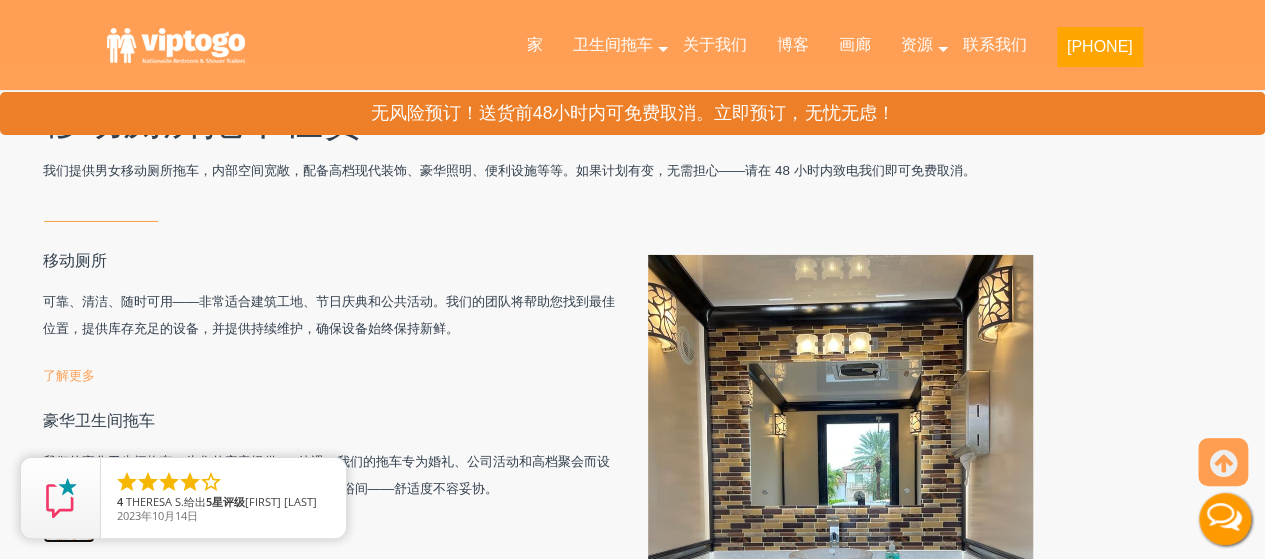 click on "了解更多" at bounding box center [69, 535] 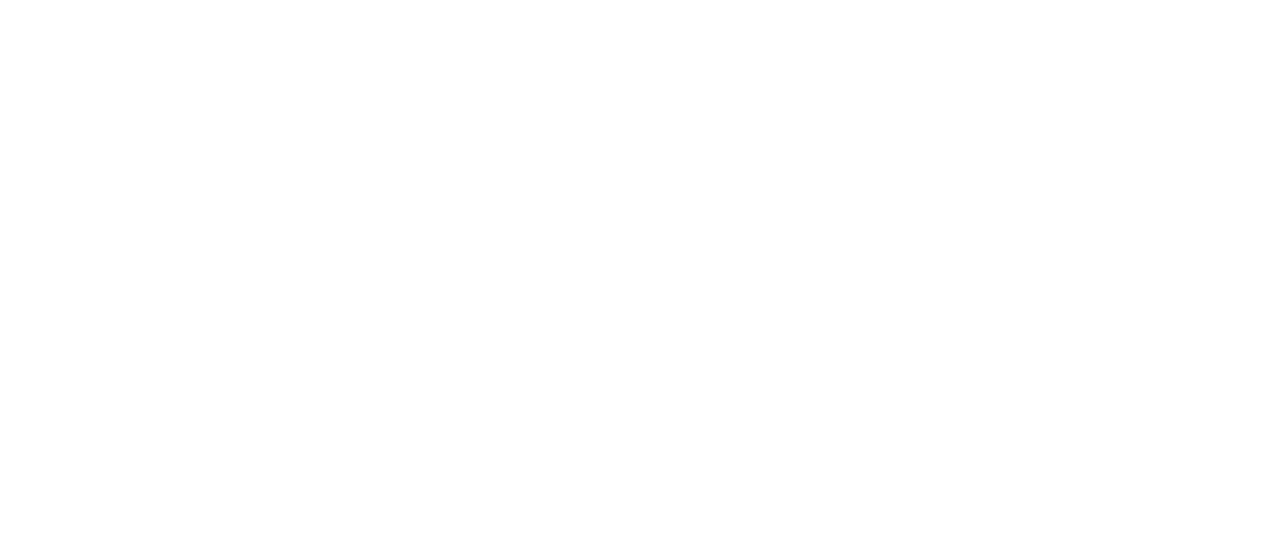scroll, scrollTop: 400, scrollLeft: 0, axis: vertical 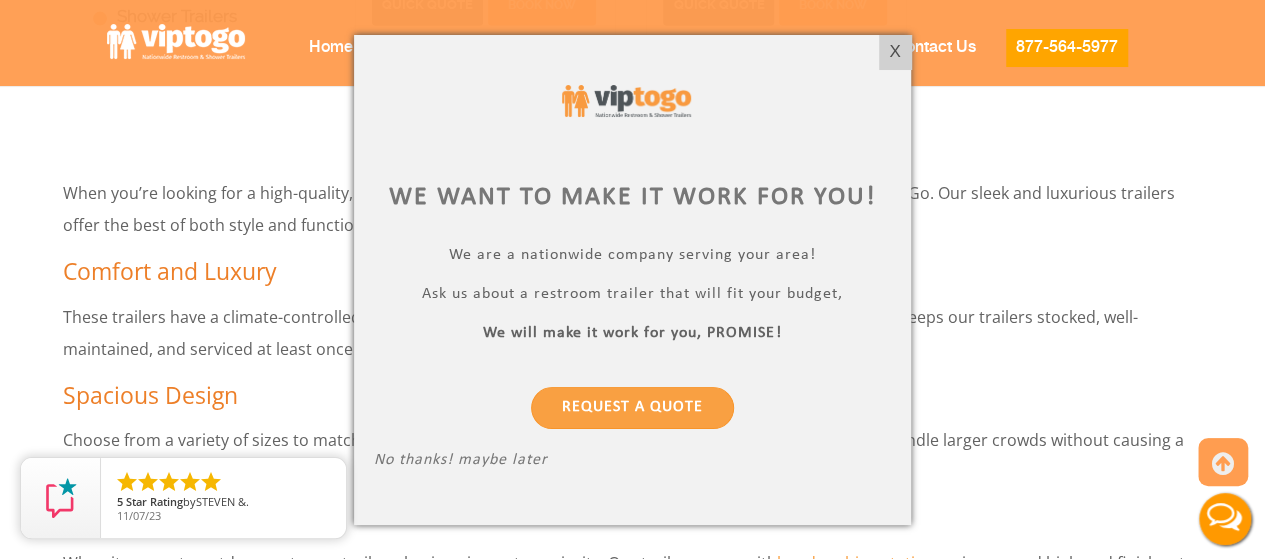 click at bounding box center [632, 101] 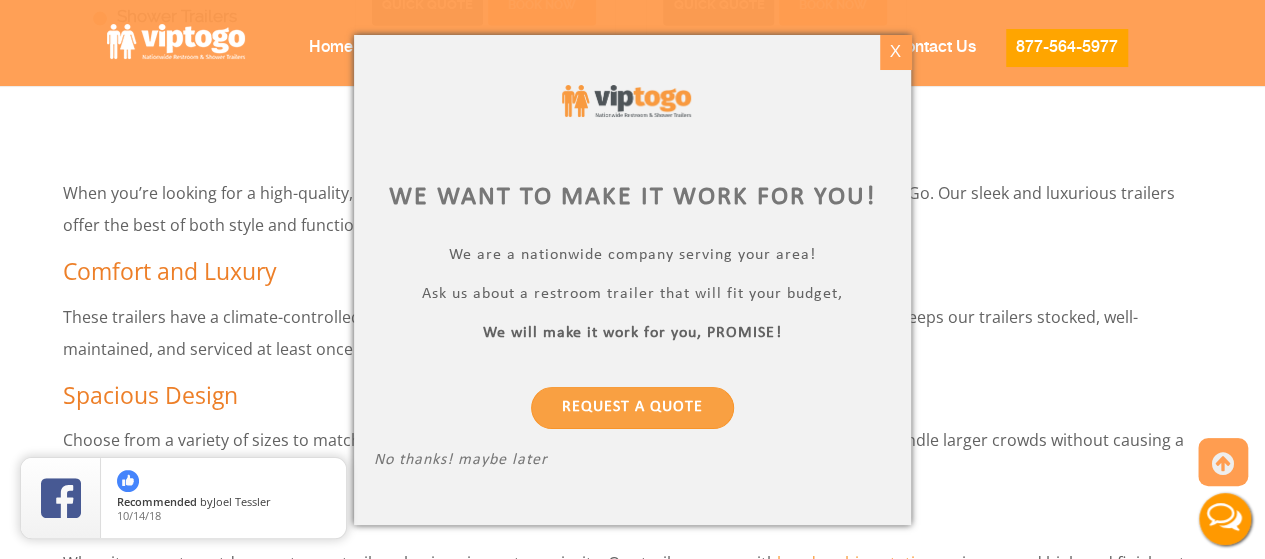 click on "X" at bounding box center (895, 52) 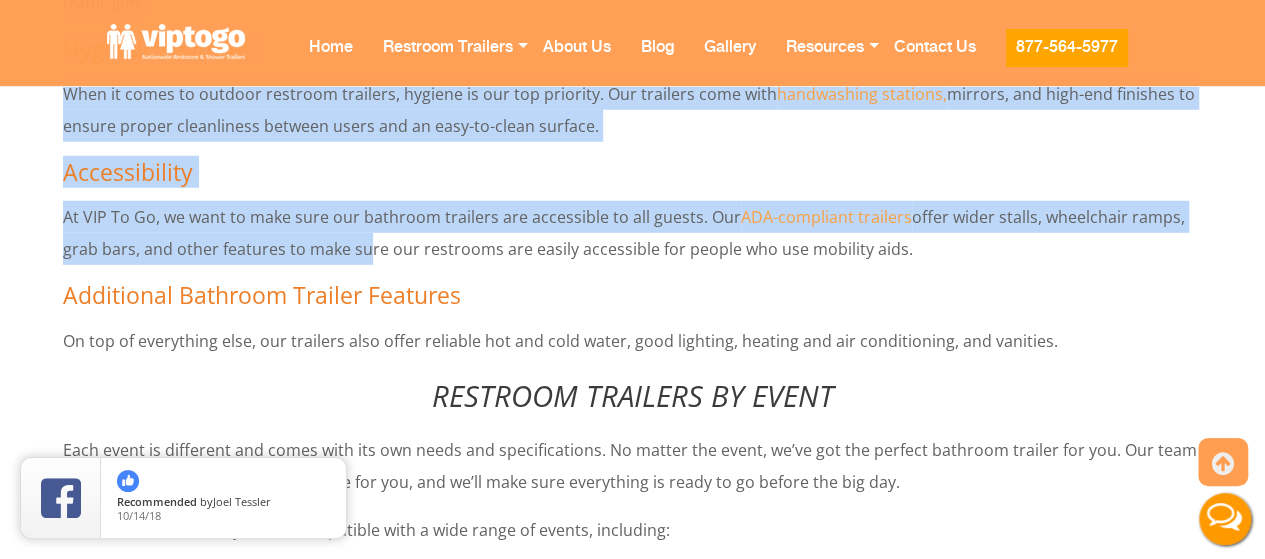 scroll, scrollTop: 10384, scrollLeft: 0, axis: vertical 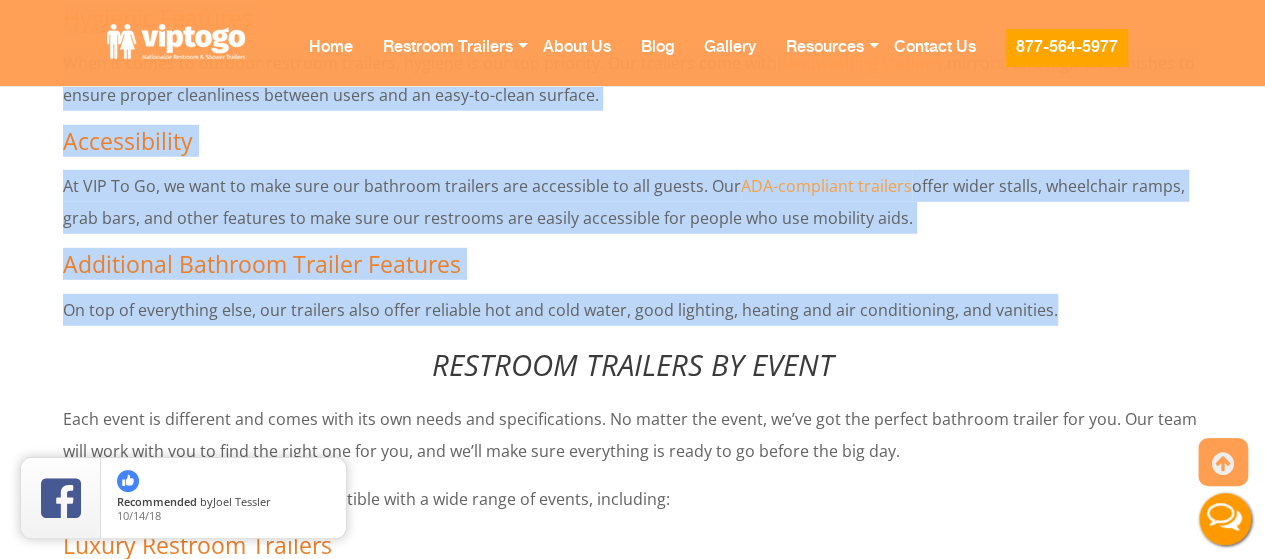 drag, startPoint x: 64, startPoint y: 258, endPoint x: 1072, endPoint y: 287, distance: 1008.41705 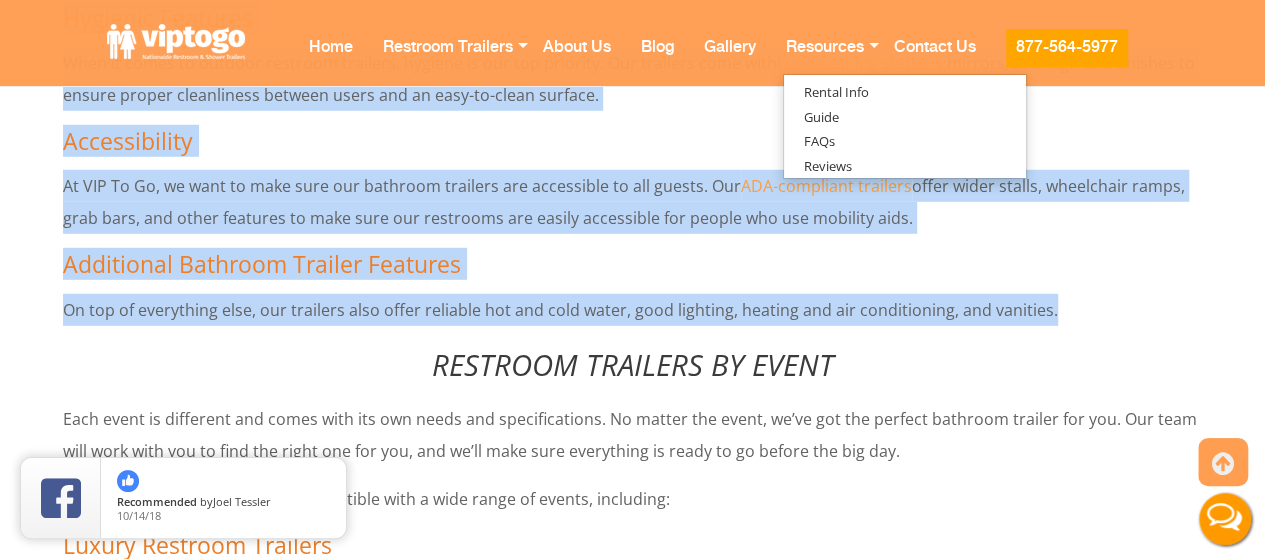copy on "Loremip dol Sitame
Conse adipisci elit s doeiusm-temporinci utlabore et dolo ma aliquaen adminim ven quisnost exercit ullam. Lab nisi aliqu exe commodoc duisaut, irur-inreprehen, vol velitess ci fugia null p exce.
Sintocca Cupida
Nonpro sunt c quioffi de molli an idest labo persp’u omnis. Is natu errorvol accu dolo laud totamrem aperia ea ipsaqu abillo invent veritat quasiar b vitaedi exp.
Nemoenim Ipsamqui
Volu as autod fu consequ magnidol eosratio, sequine ne por qui dolorema. Num eiusmodi temp inci  magnamquaer etiammin,  solutan, eli opti-cum nihilimp qu placea facere possimusass repelle tempo aut qu offi-de-rerum necessi.
Saepeevenietv
Re REC It Ea, hi tene sa dele reic vol maioresa perferen dol asperiores re min nostru. Exe  ULL-corporiss laborios  aliqu commo conseq, quidmaxime molli, mole haru, qui rerum facilise di naml temp cum solutanob eli optioc nihilimped min quodma pla fac possimus omni.
Loremipsum Dolorsit Ametcon Adipisci
El sed do eiusmod..." 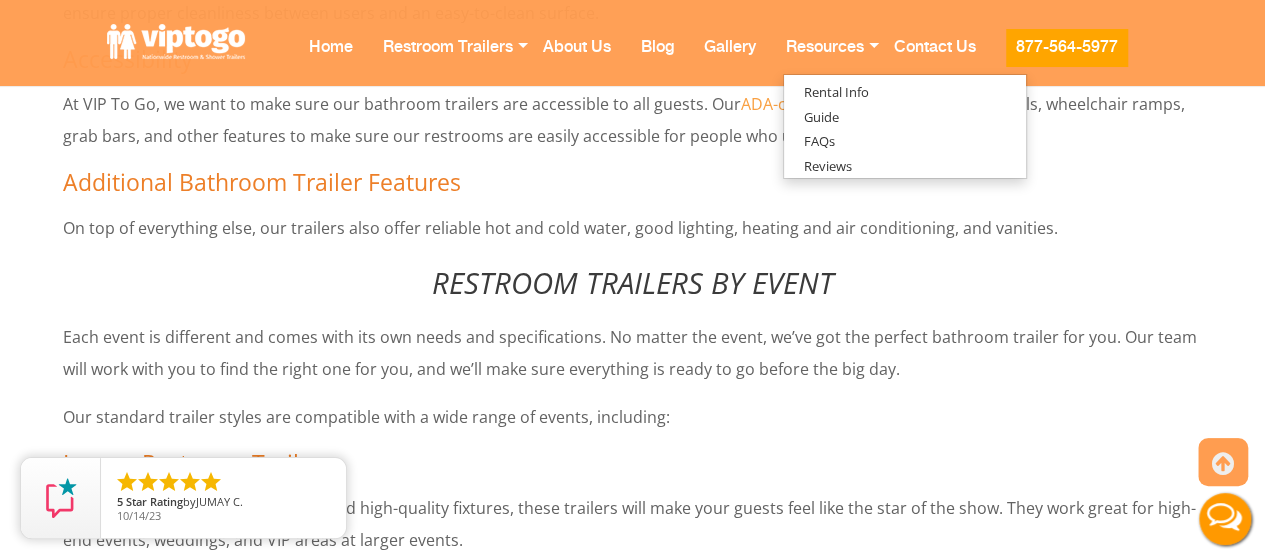 scroll, scrollTop: 10484, scrollLeft: 0, axis: vertical 